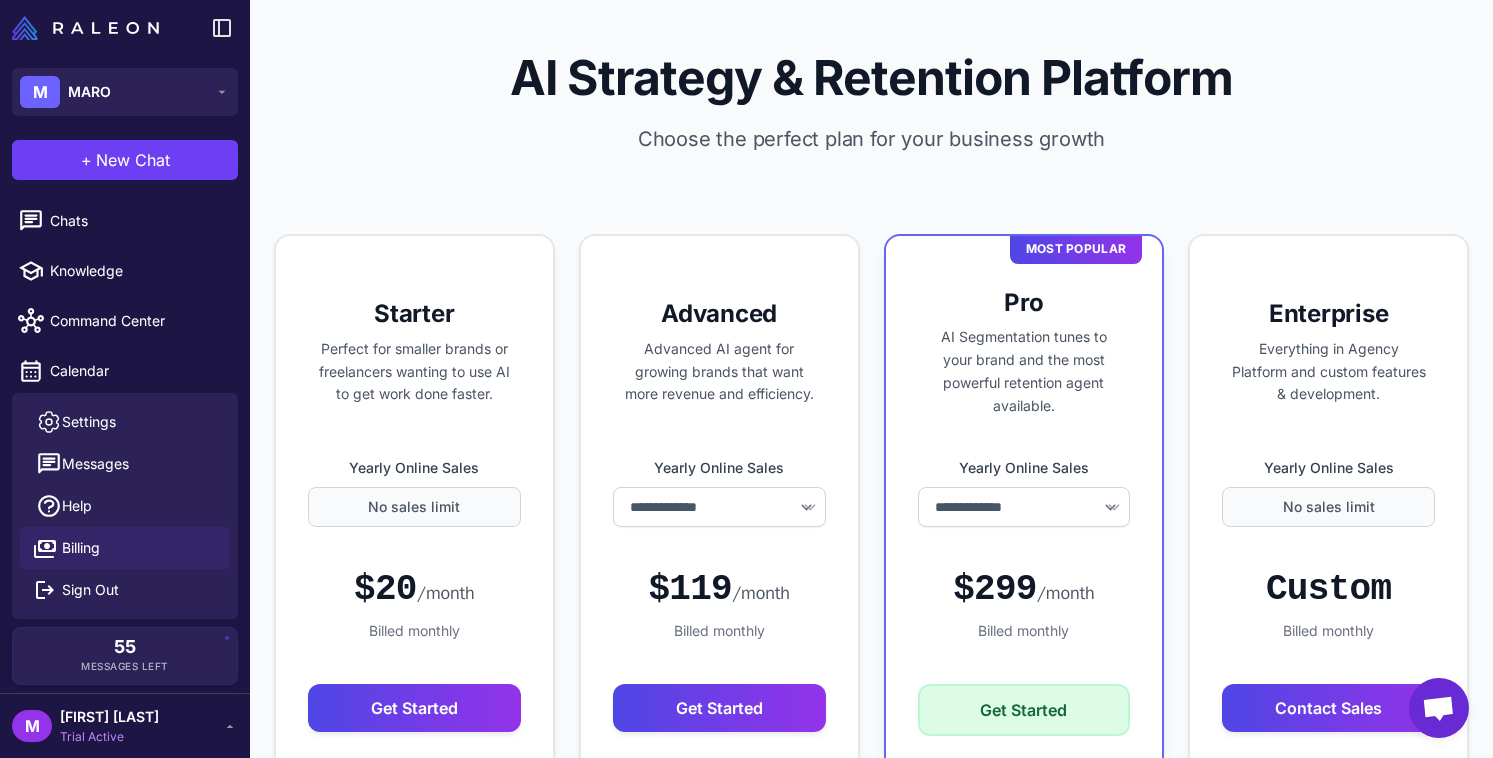 select on "******" 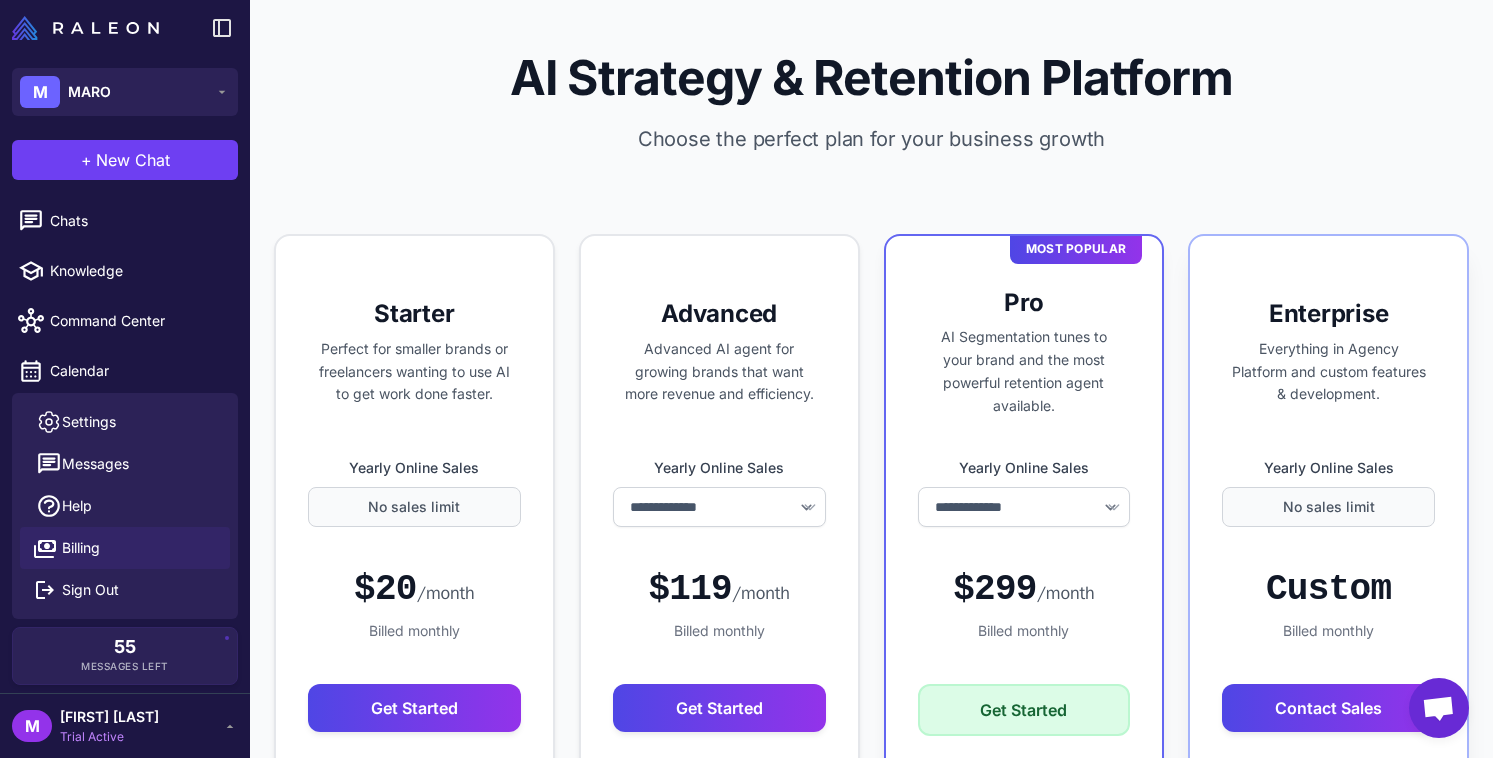 scroll, scrollTop: 0, scrollLeft: 0, axis: both 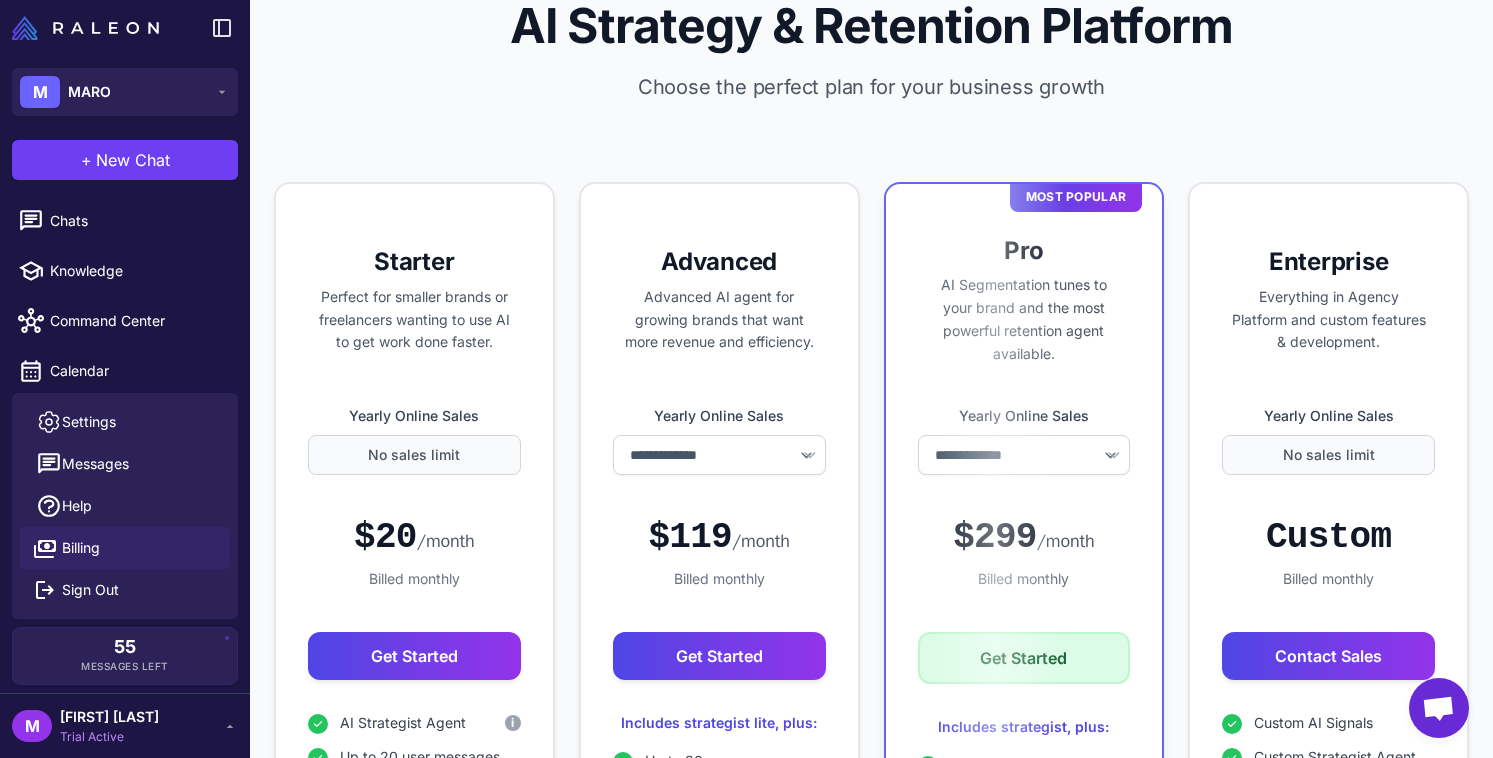 click on "Trial Active" at bounding box center [109, 737] 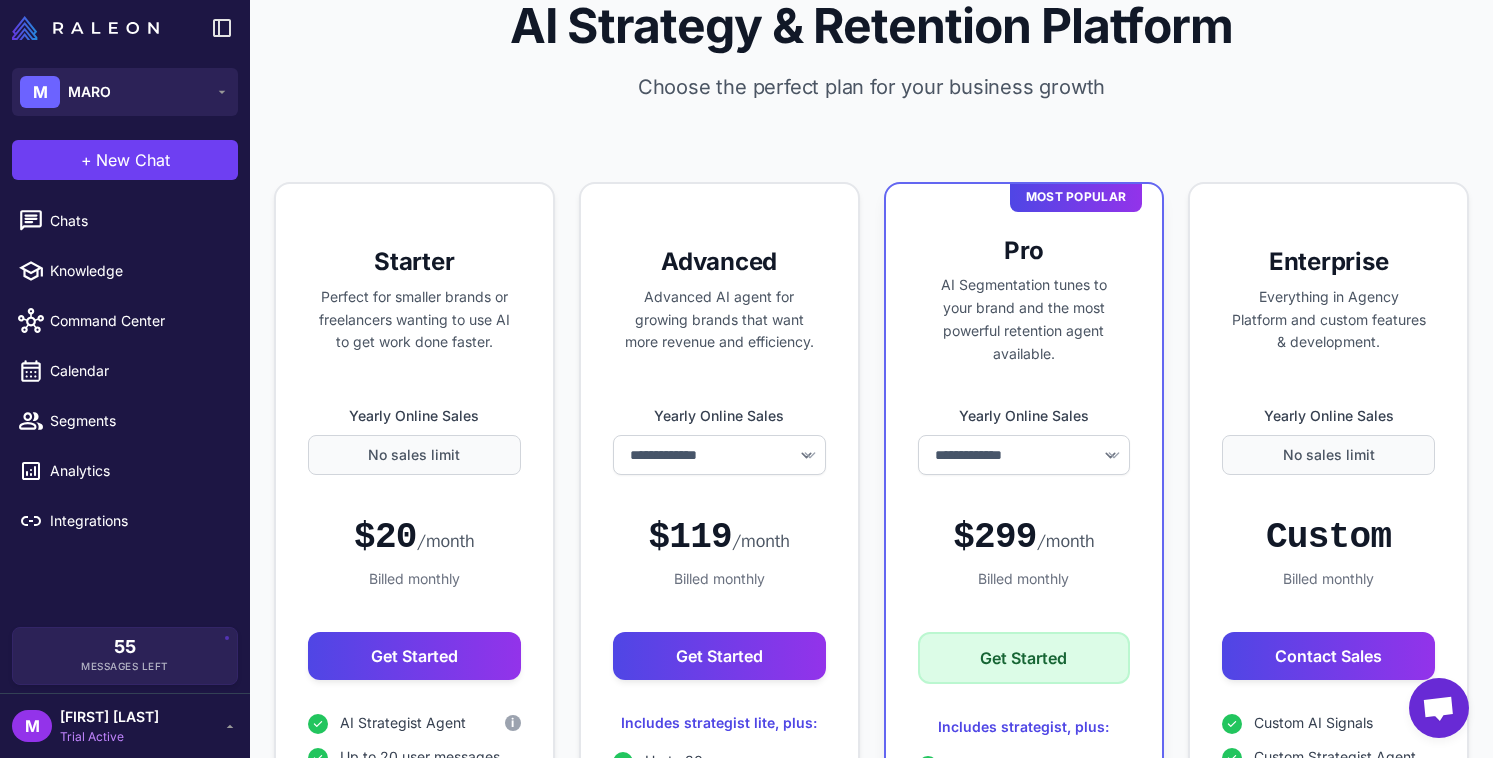 click on "Trial Active" at bounding box center (109, 737) 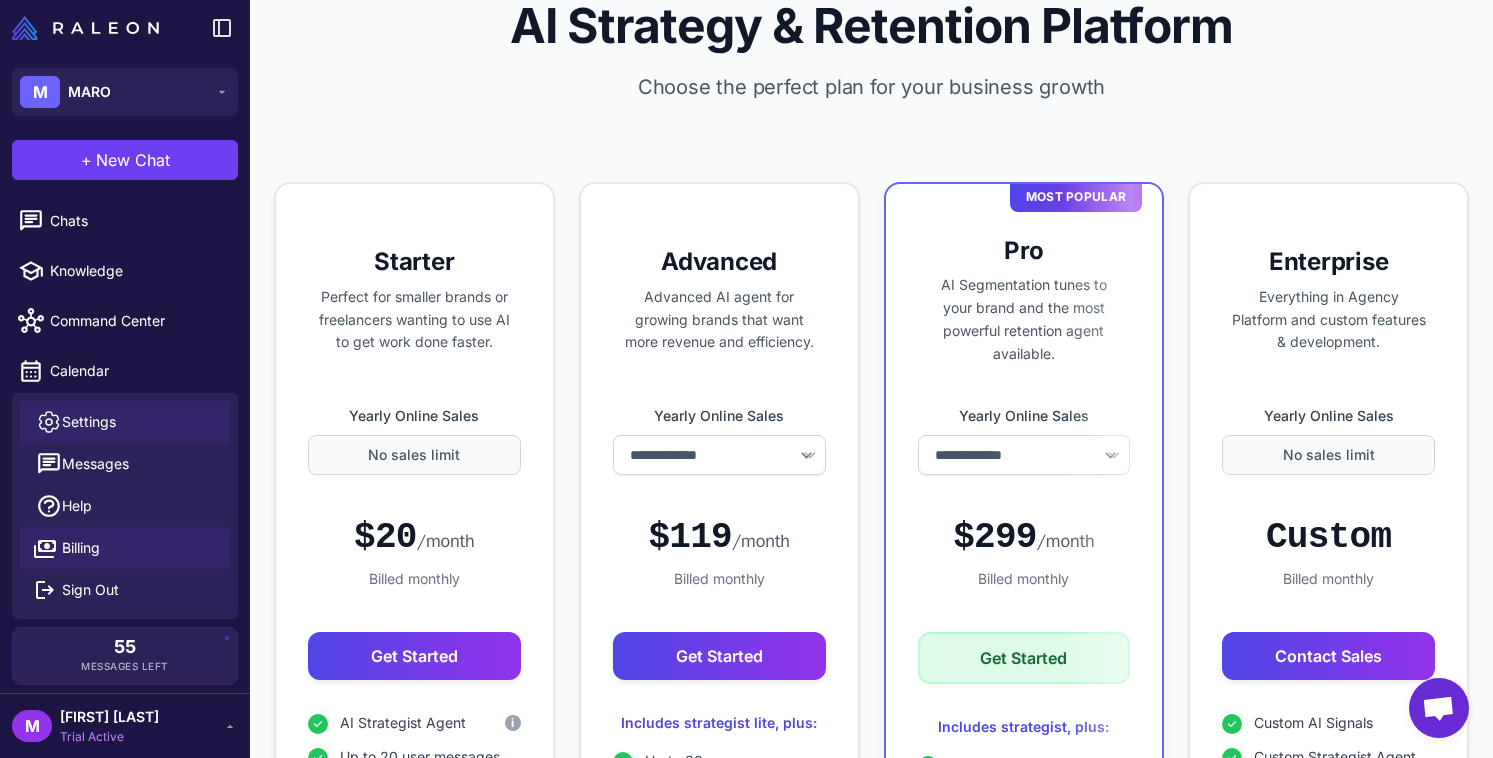 click on "Settings" at bounding box center [89, 422] 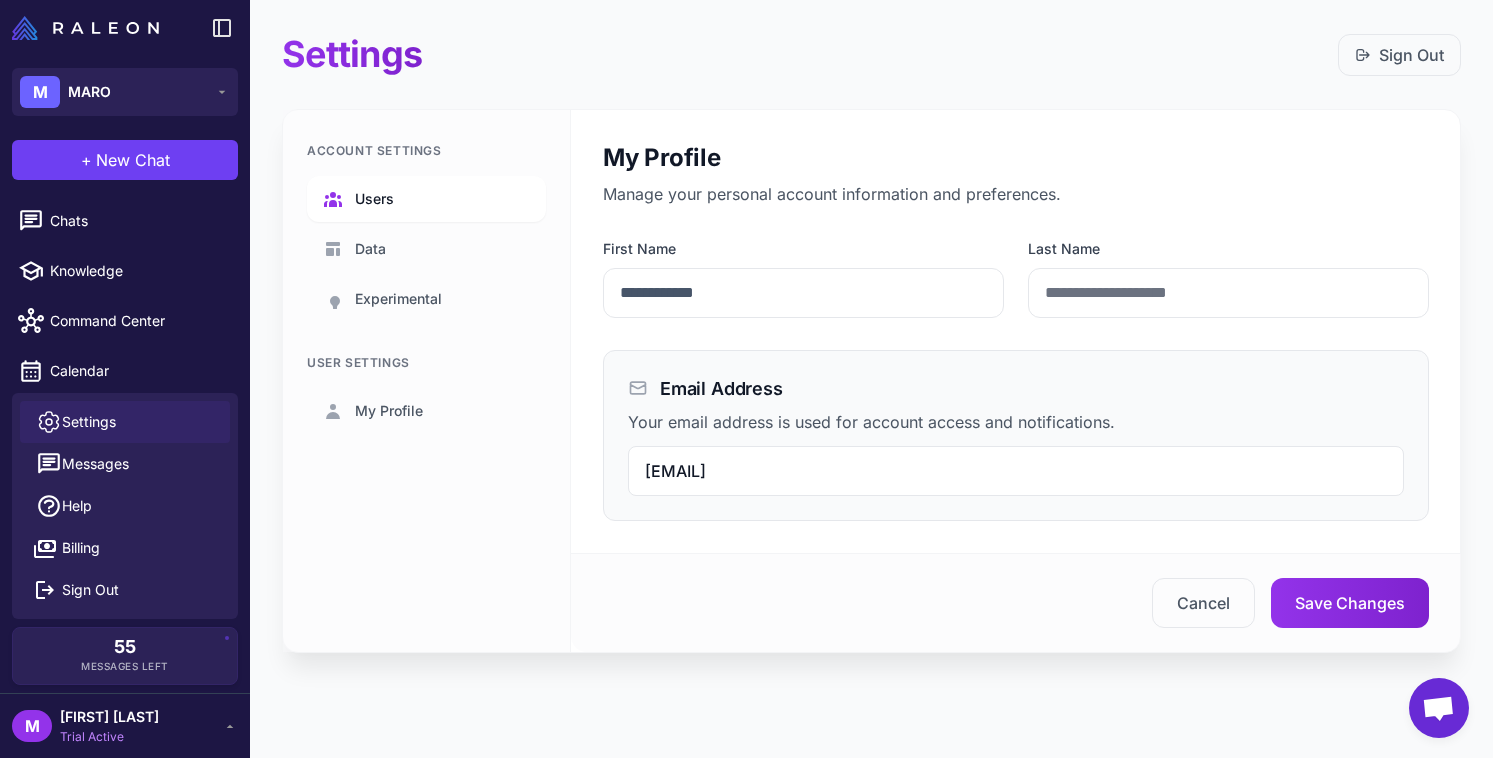 click on "Users" at bounding box center [374, 199] 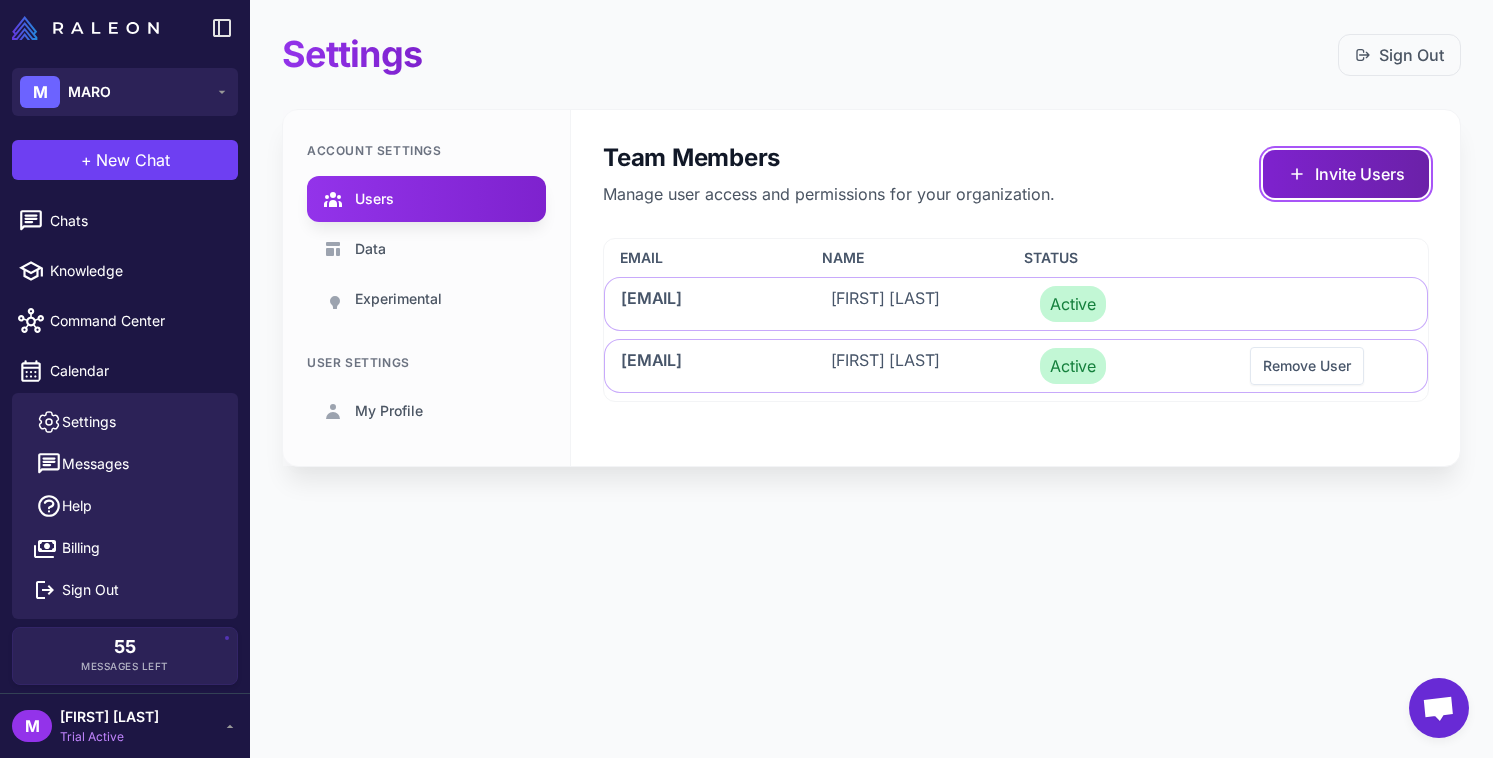 click 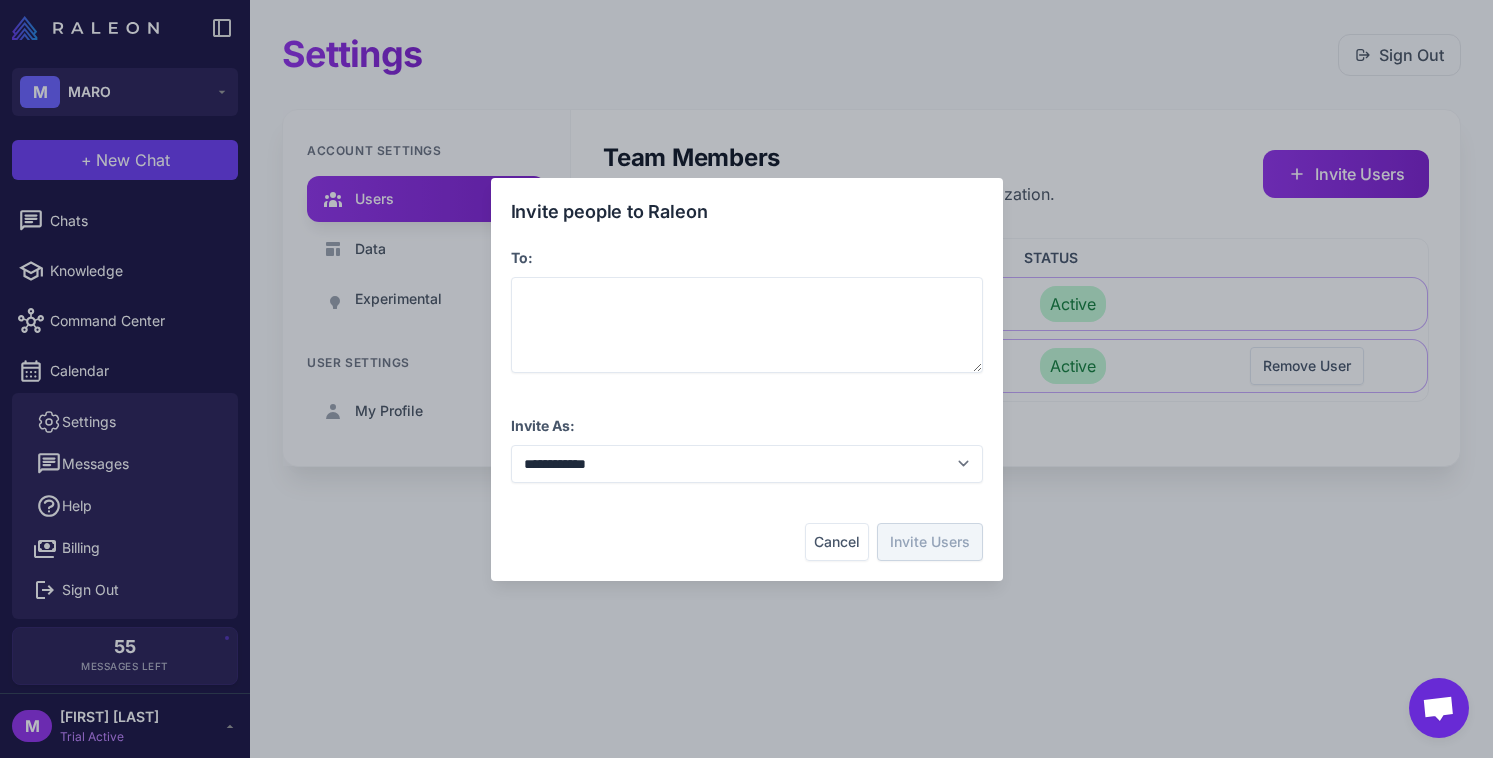 type 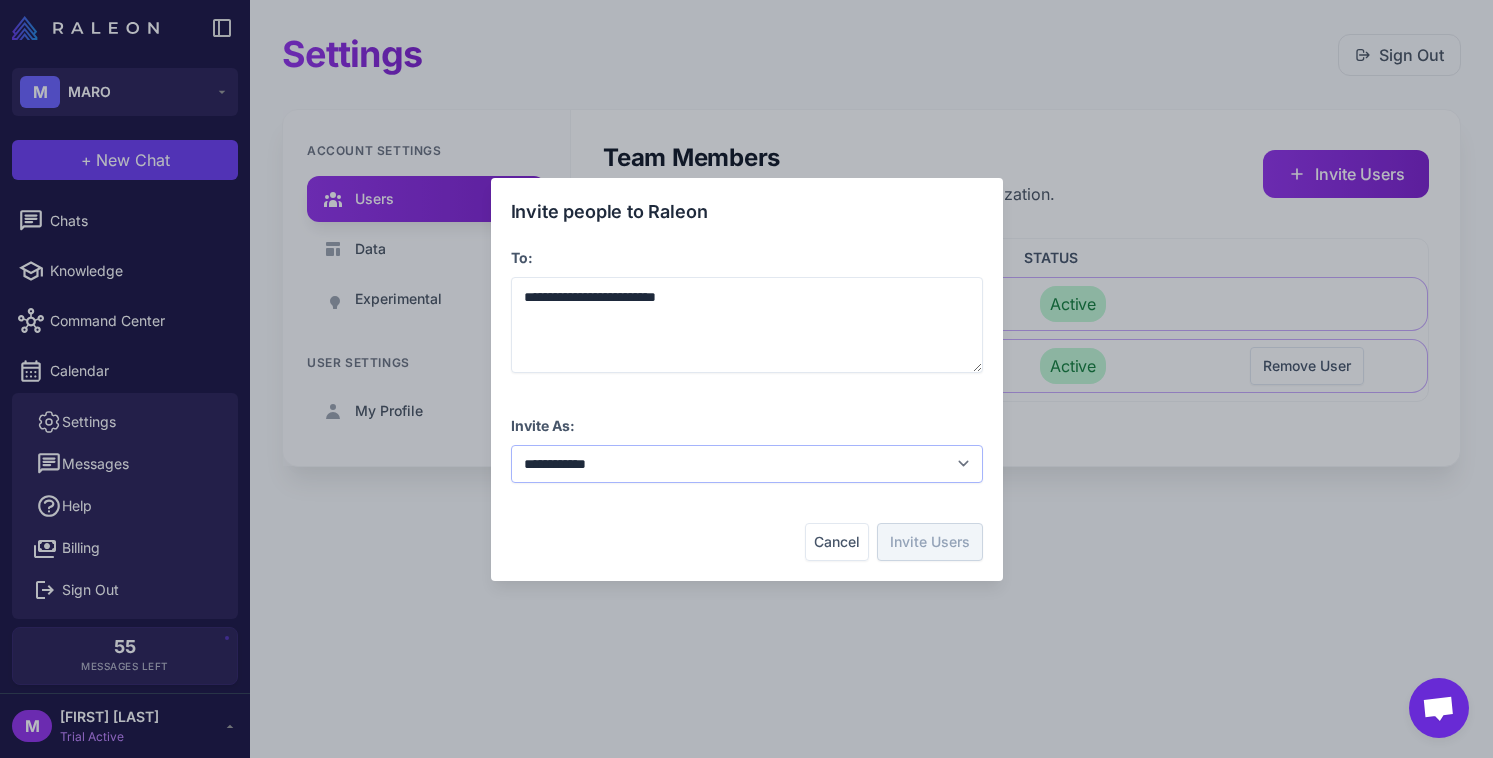 click on "**********" at bounding box center [747, 464] 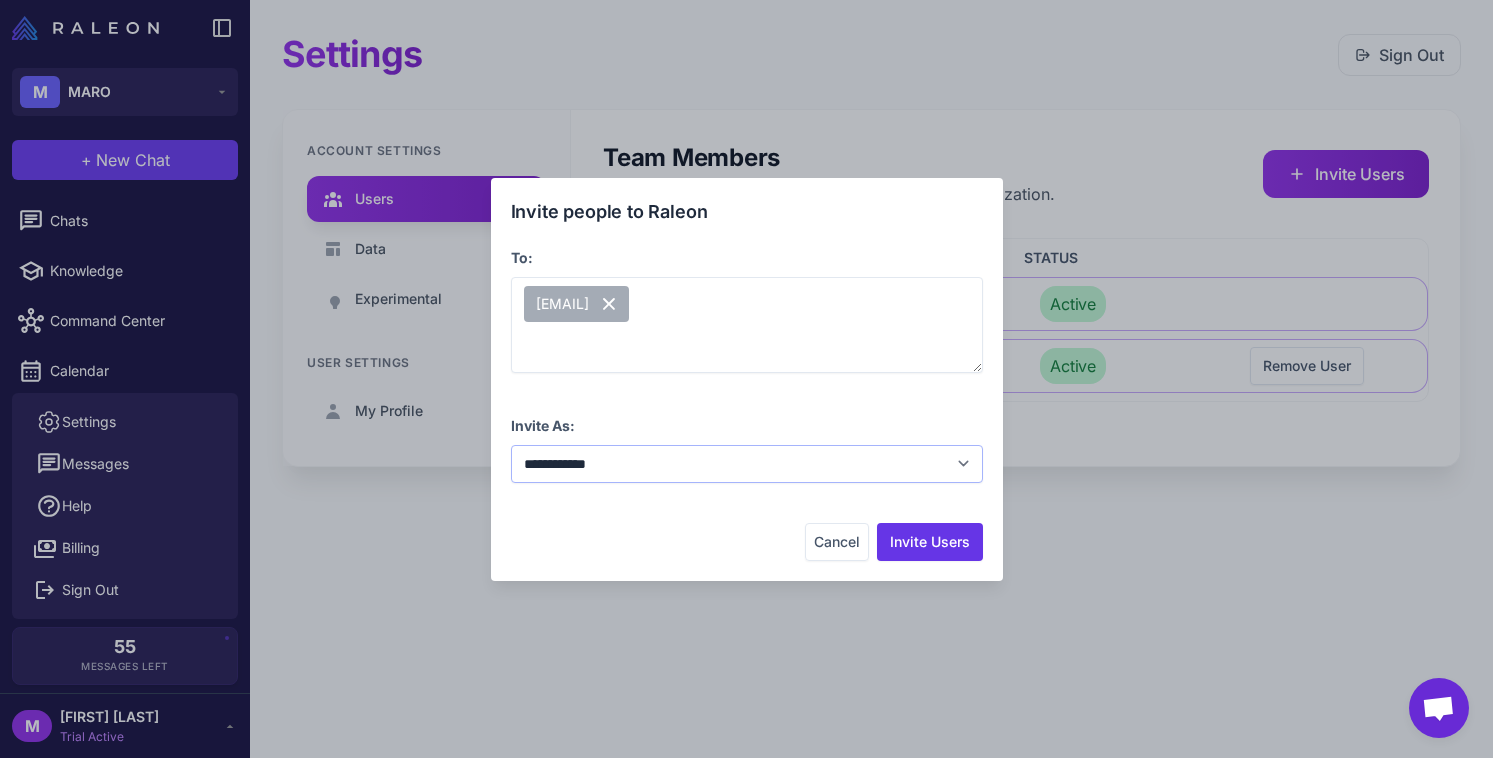 click on "**********" at bounding box center [747, 464] 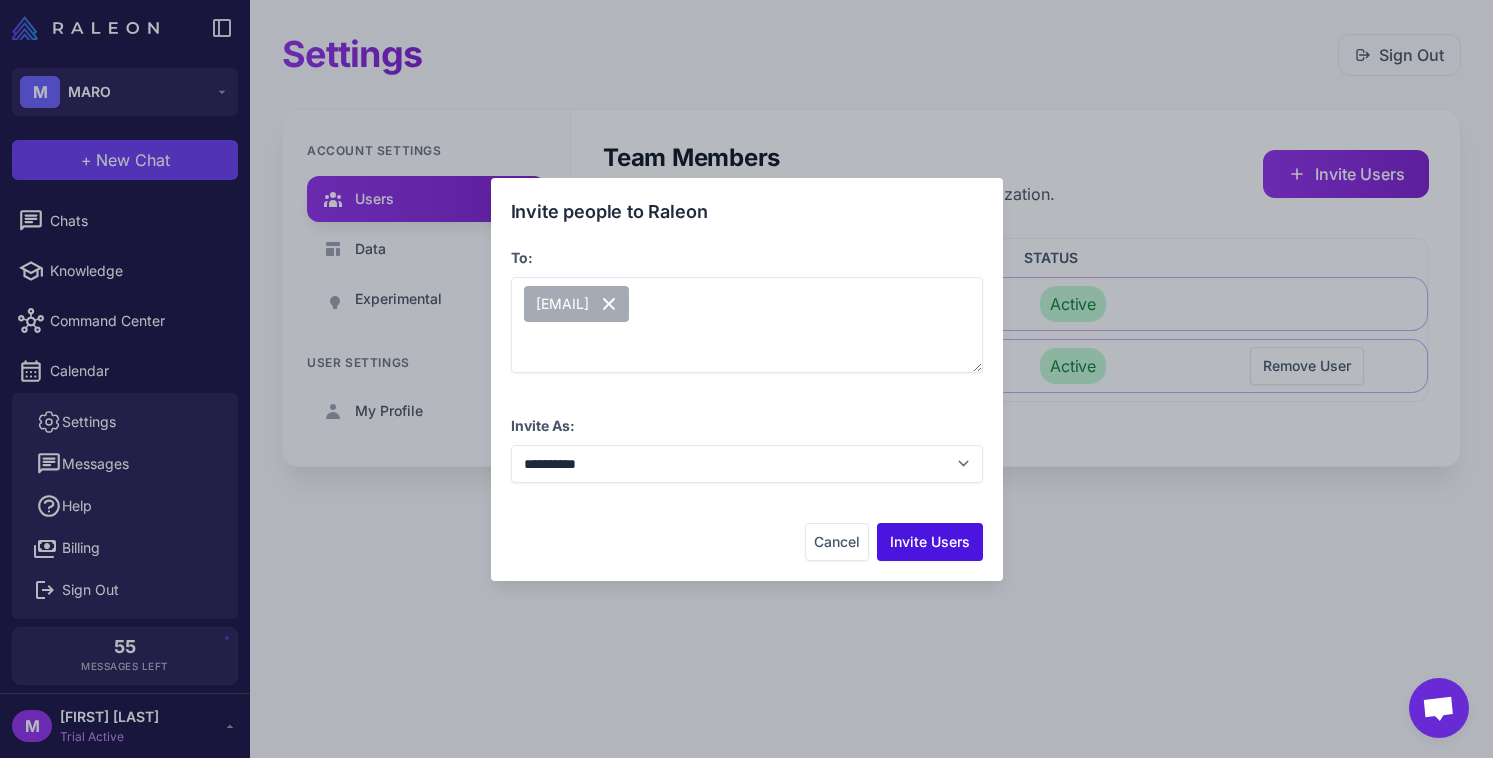 click on "Invite Users" at bounding box center (930, 542) 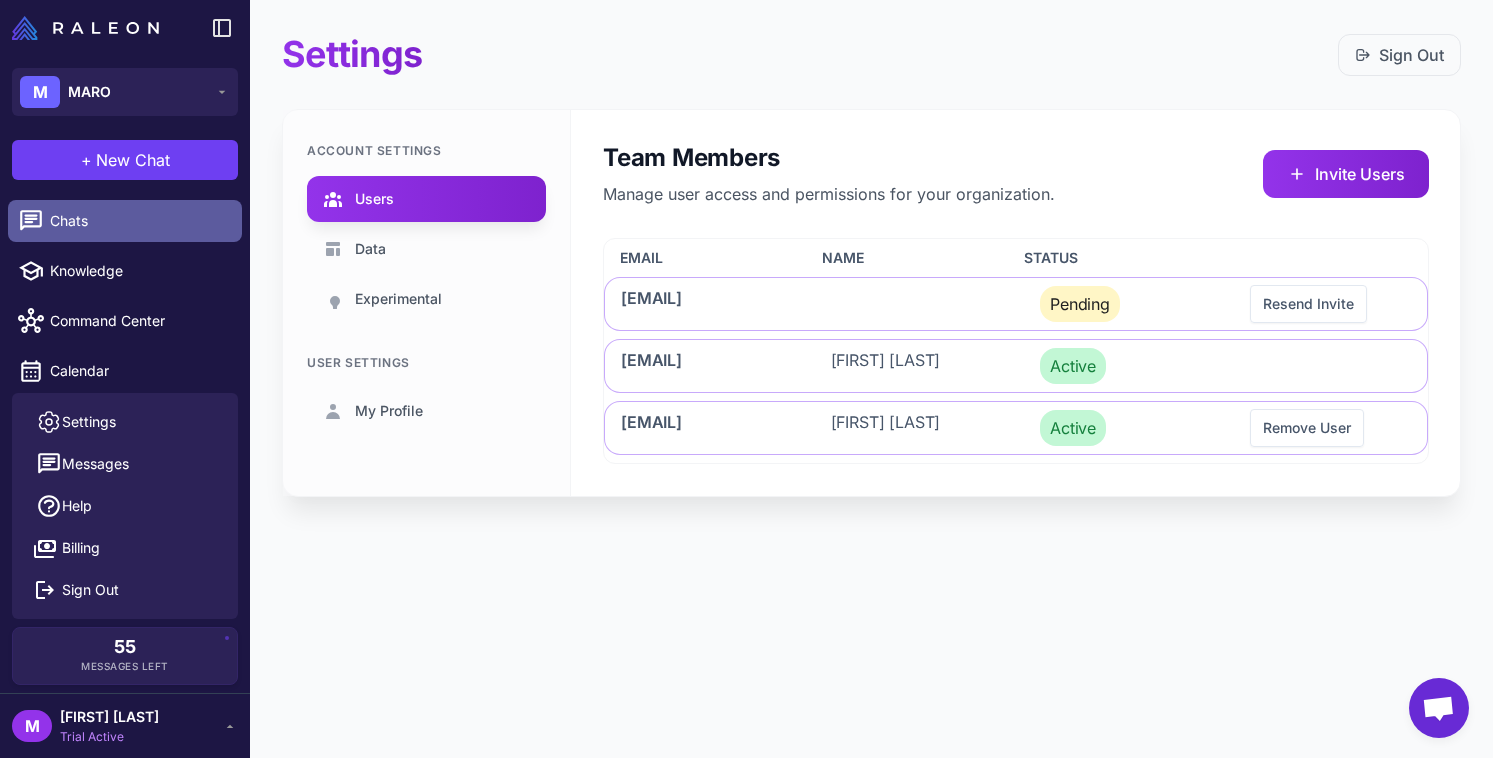 click on "Chats" at bounding box center (138, 221) 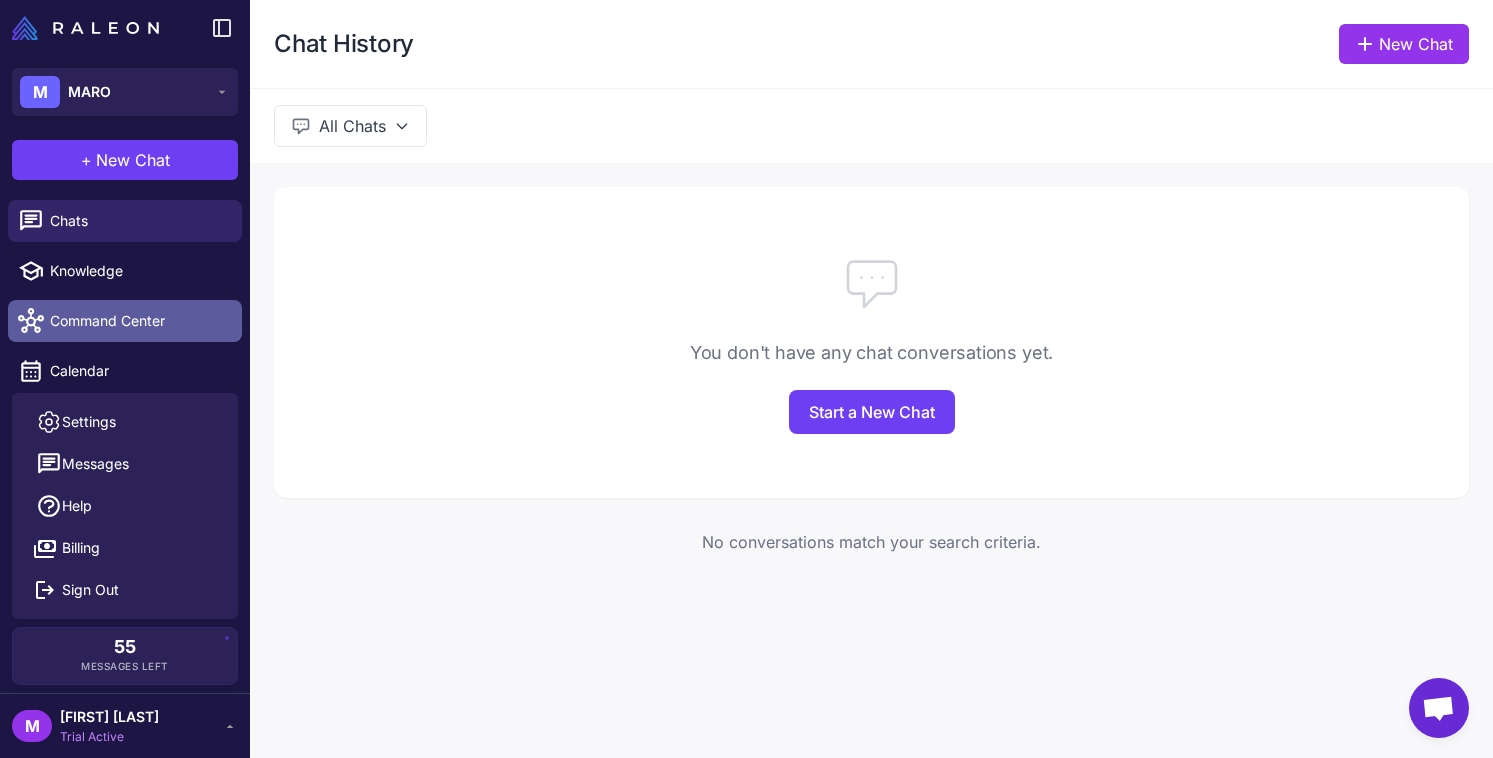 click on "Command Center" at bounding box center (138, 321) 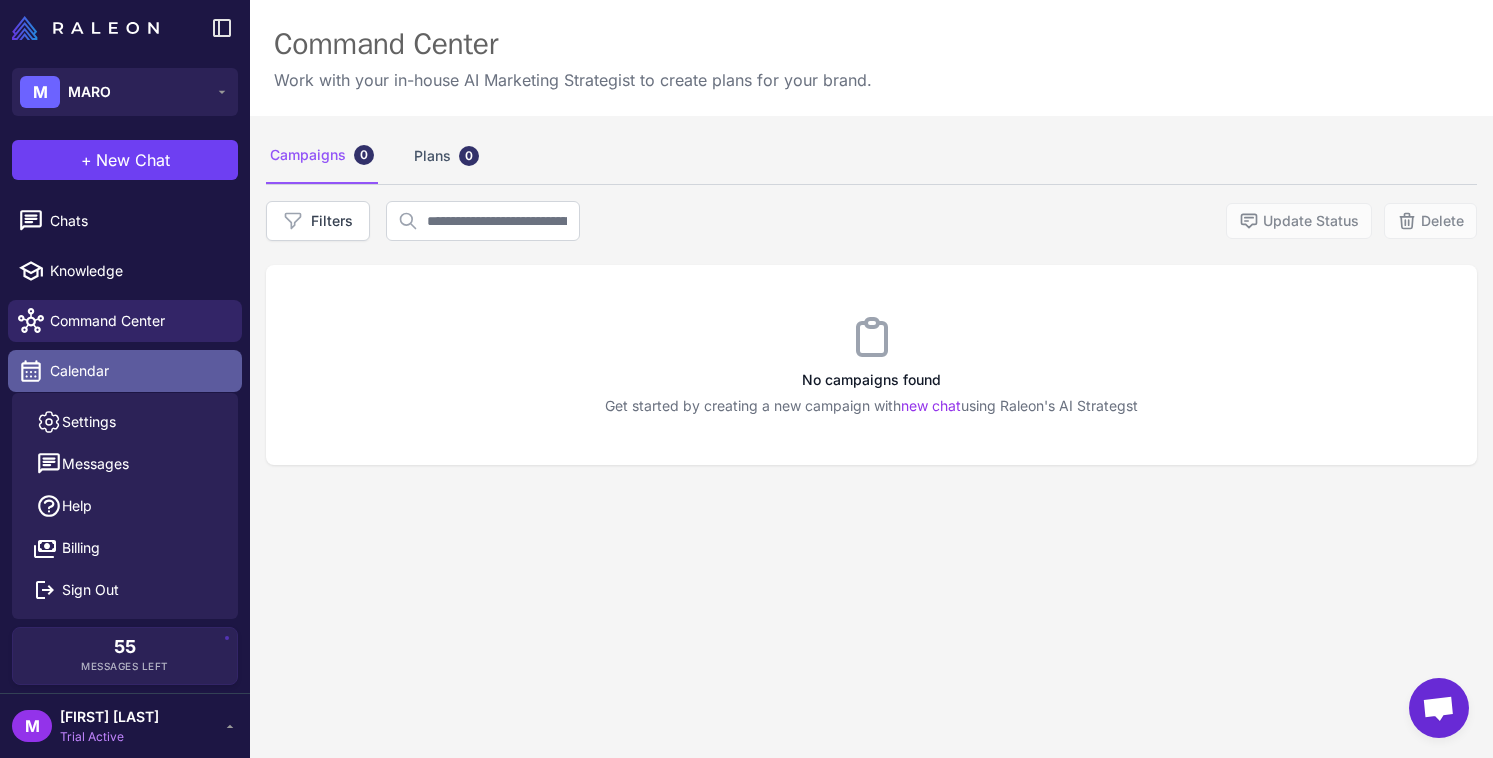 click on "Calendar" at bounding box center [138, 371] 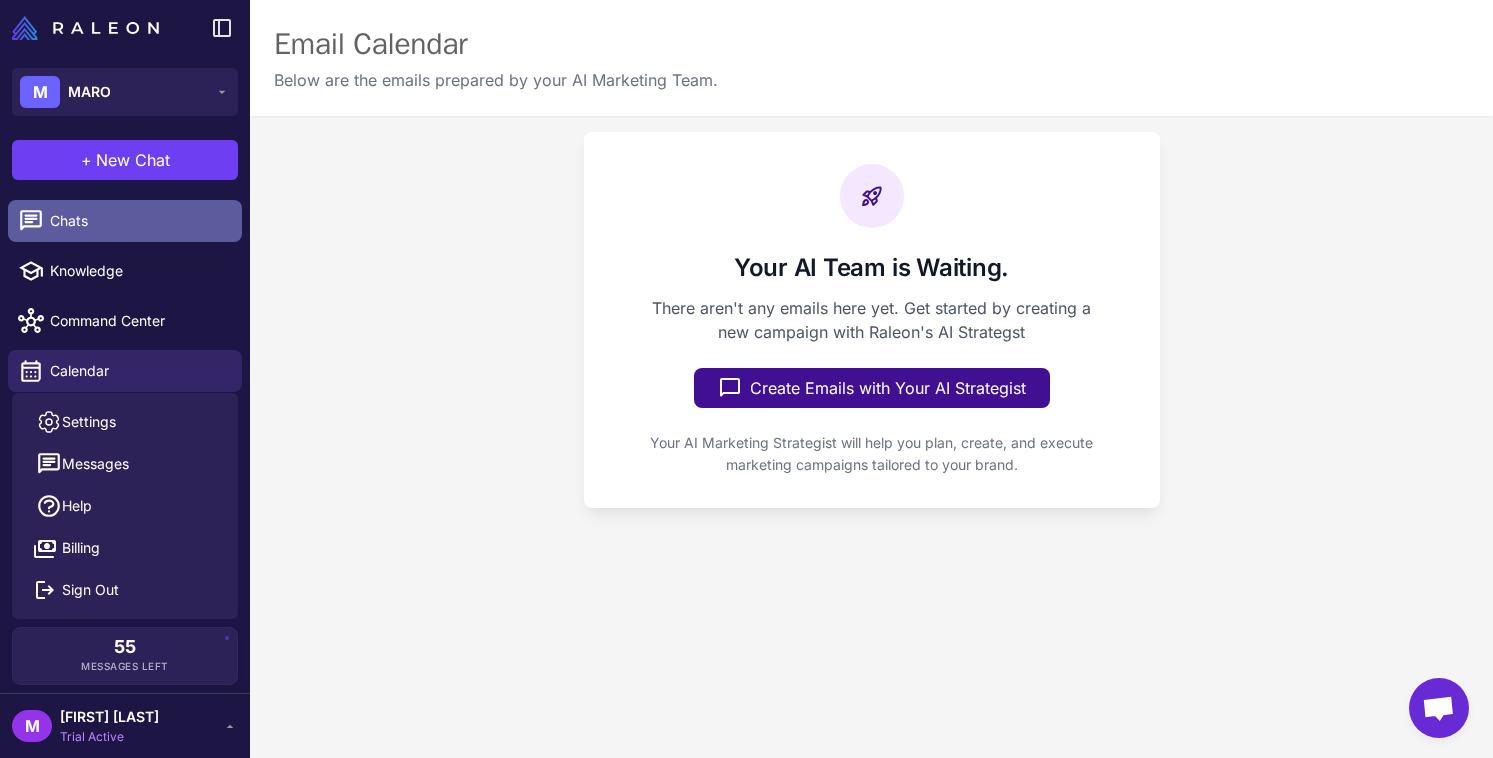 click on "Chats" at bounding box center [138, 221] 